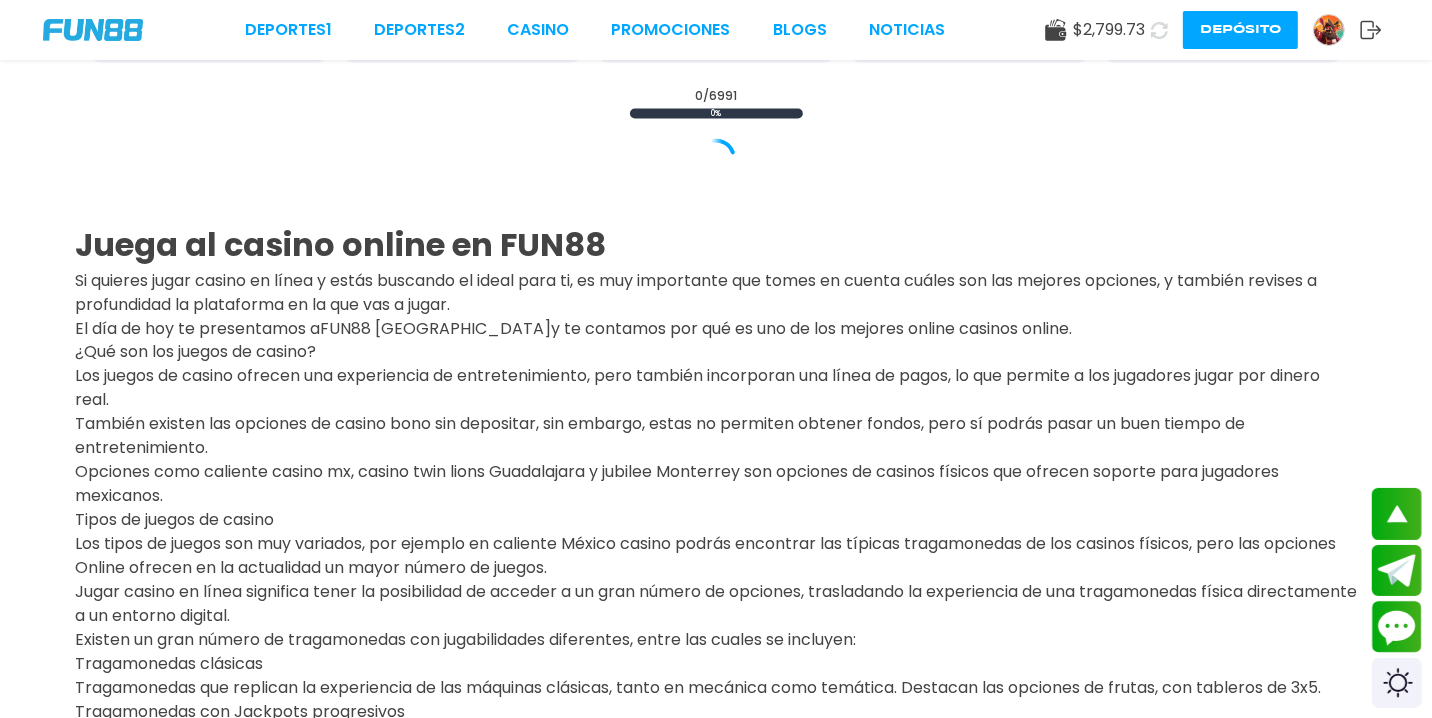 scroll, scrollTop: 2882, scrollLeft: 0, axis: vertical 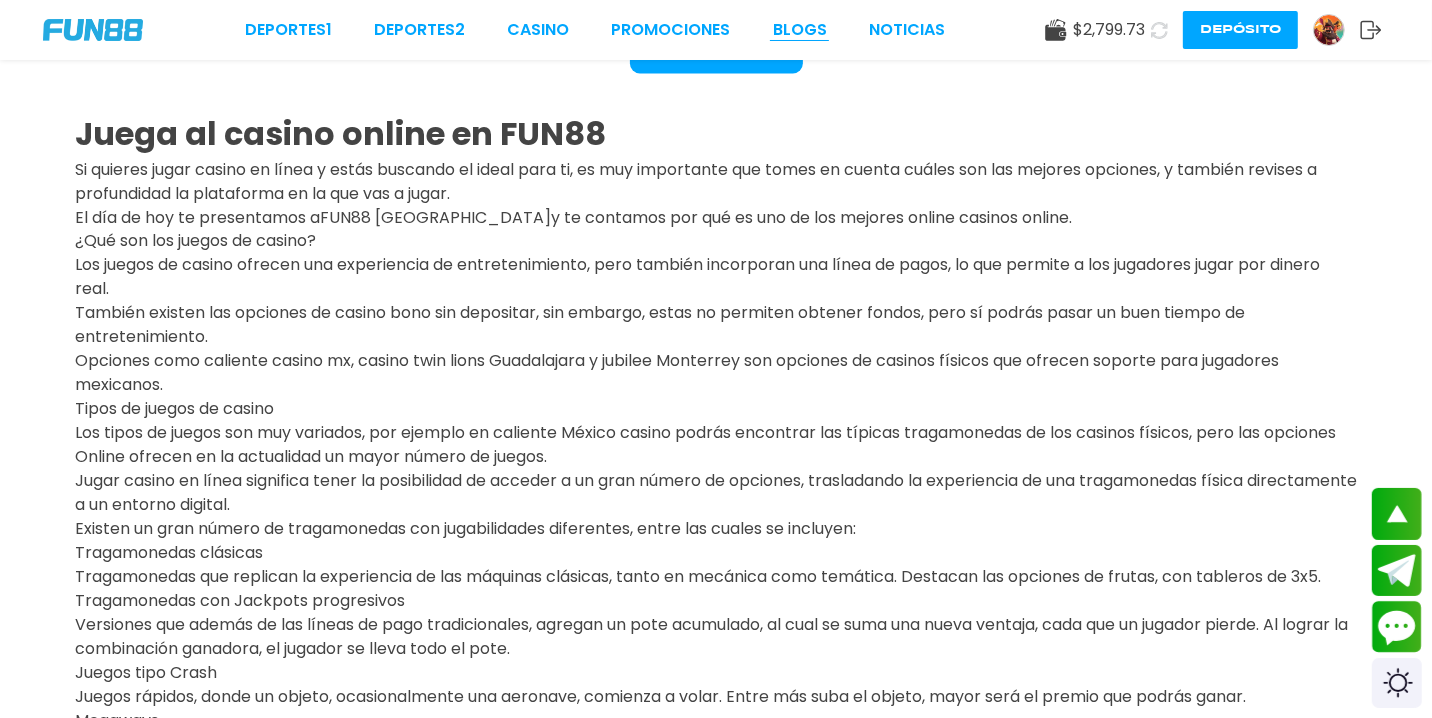 click on "BLOGS" at bounding box center [800, 30] 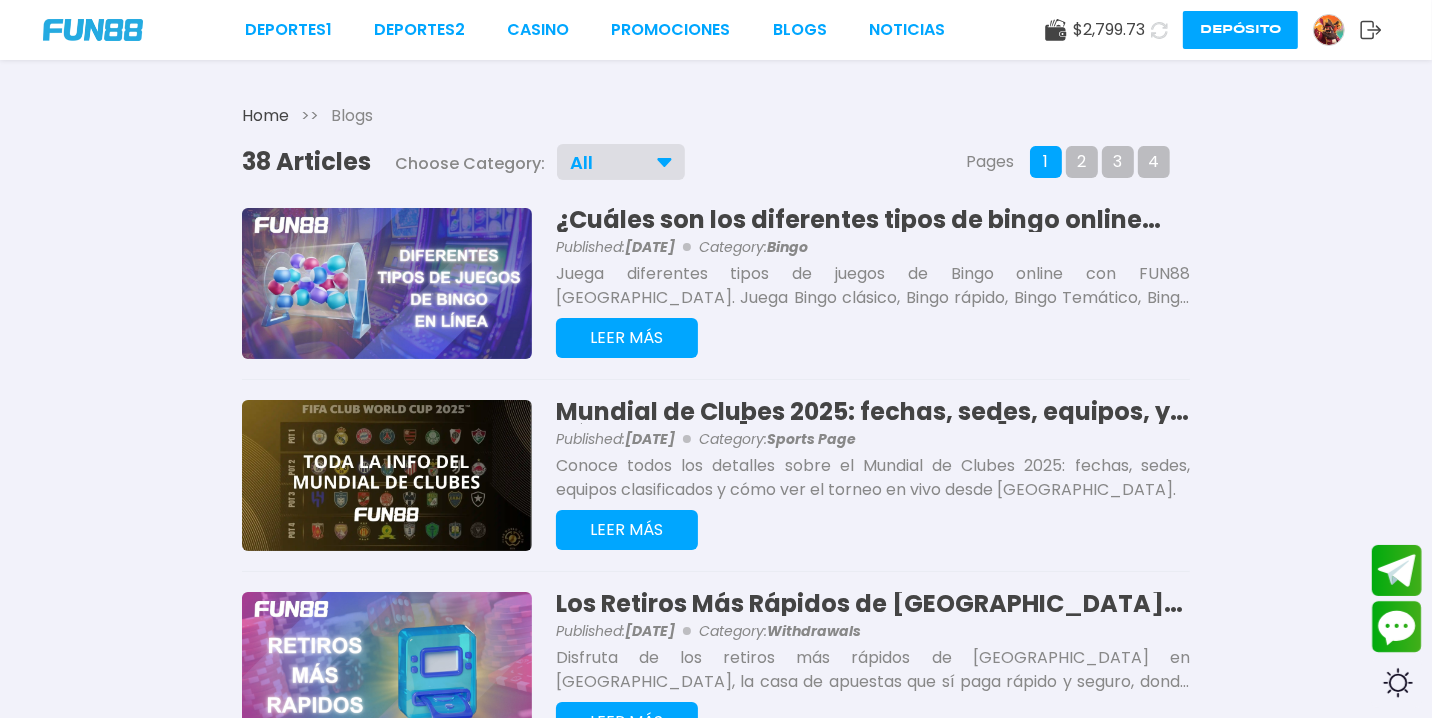 click on "LEER MÁS" at bounding box center [627, 338] 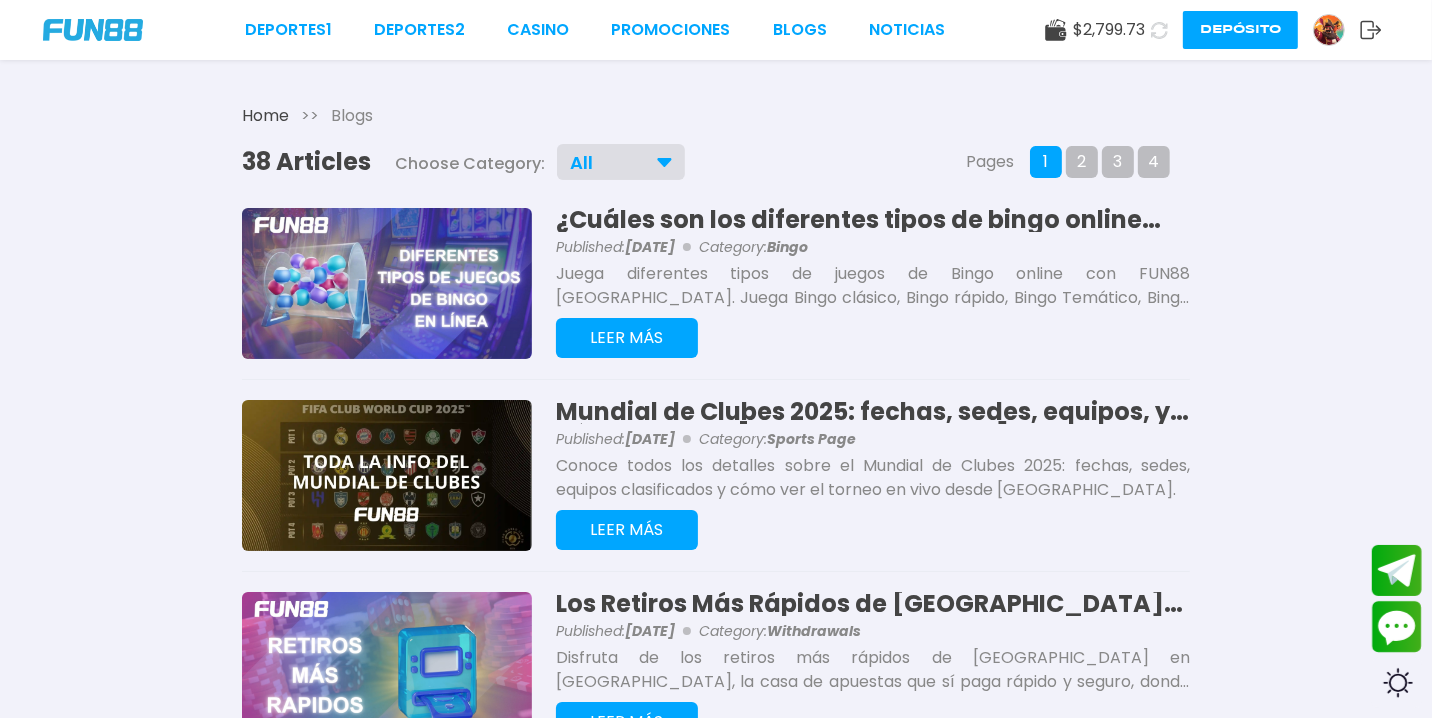 click on "All" at bounding box center (621, 162) 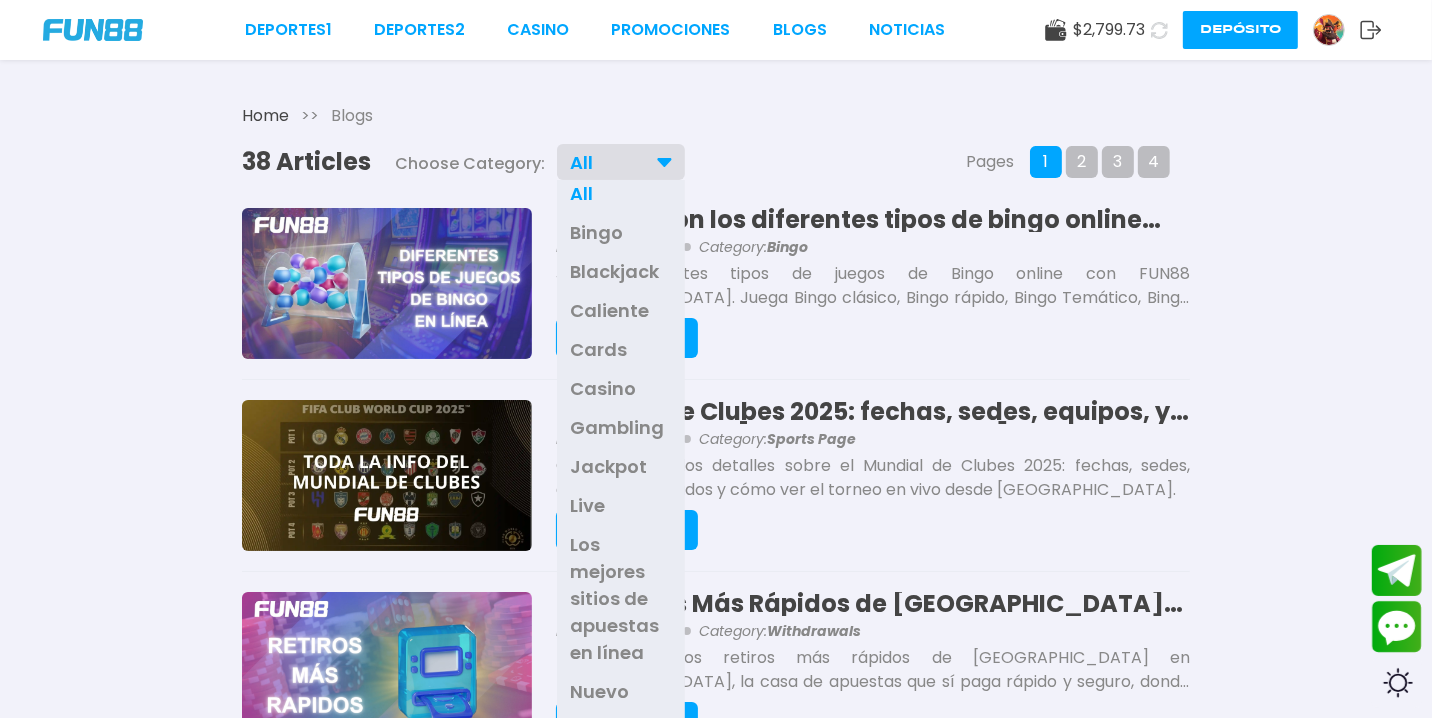 click on "Los mejores sitios de apuestas en línea" at bounding box center (621, 598) 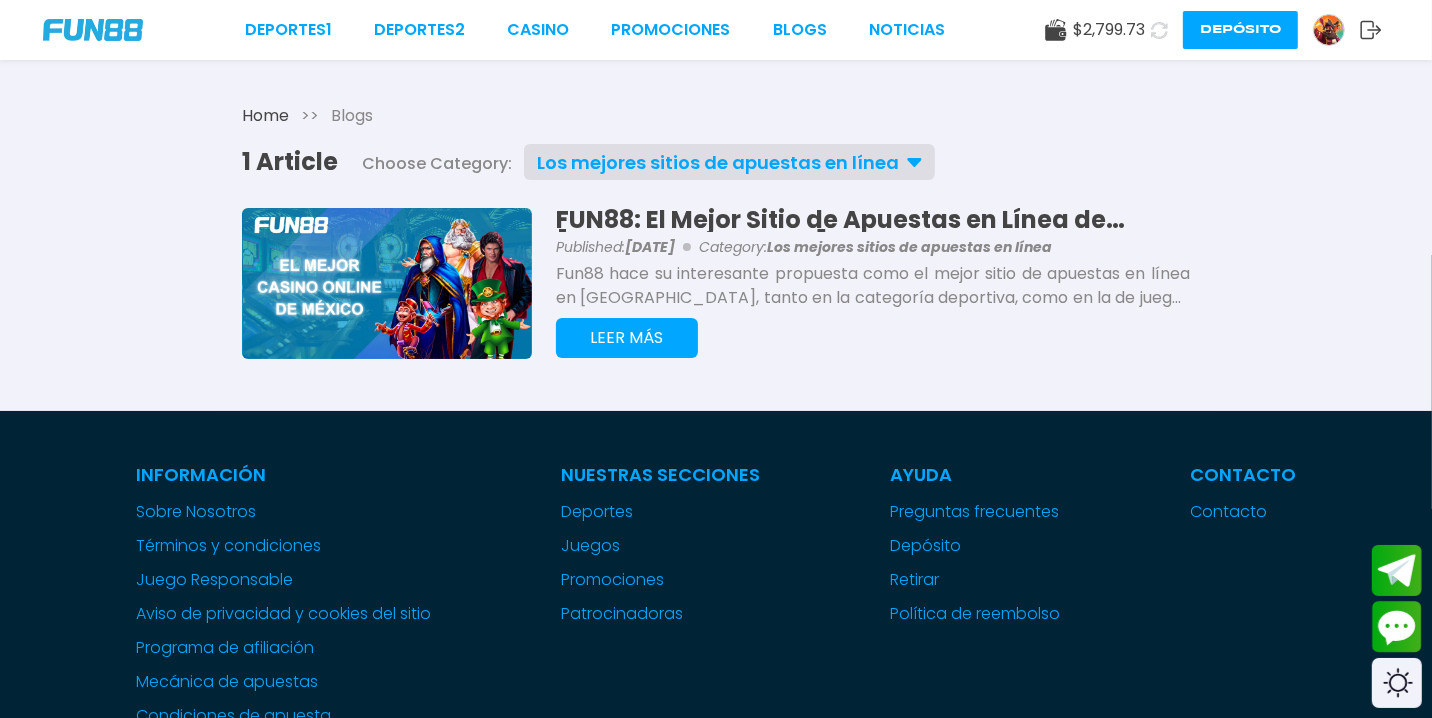 click on "LEER MÁS" at bounding box center [627, 338] 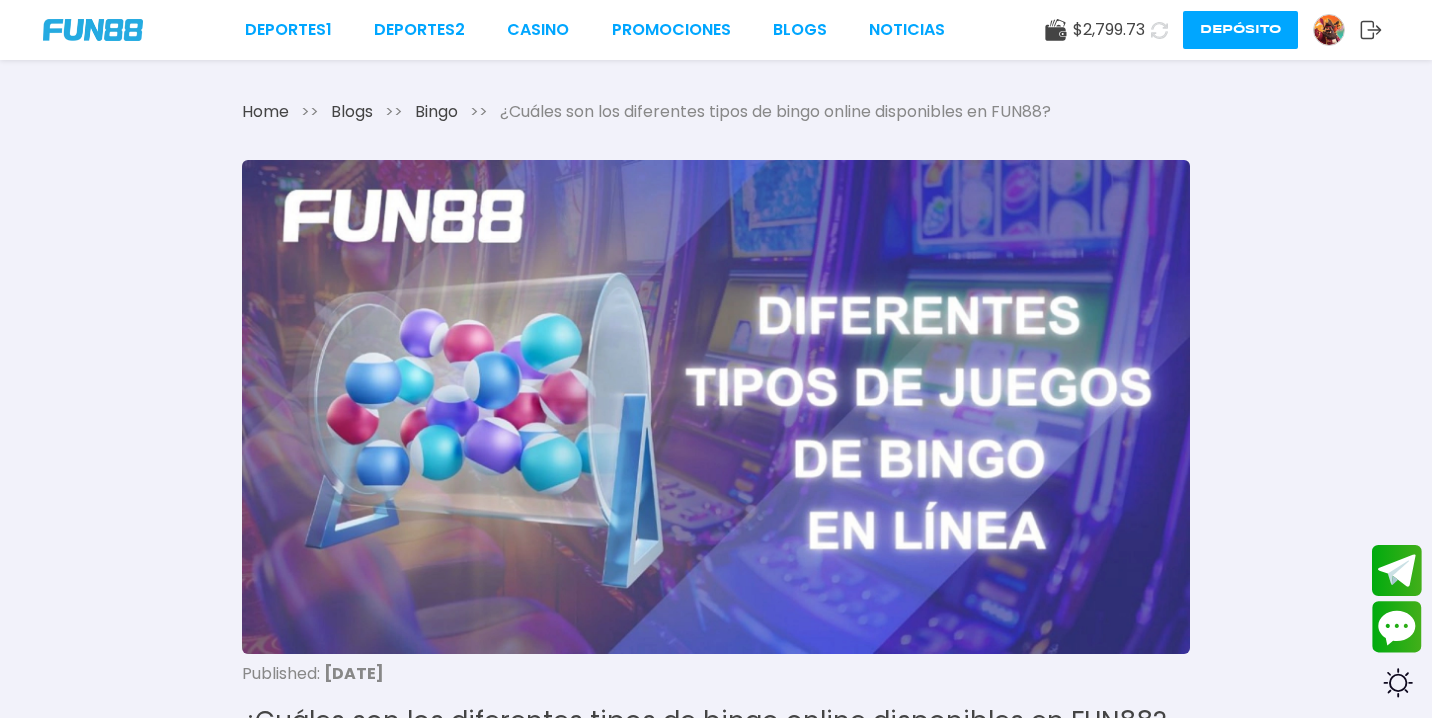 scroll, scrollTop: 0, scrollLeft: 0, axis: both 